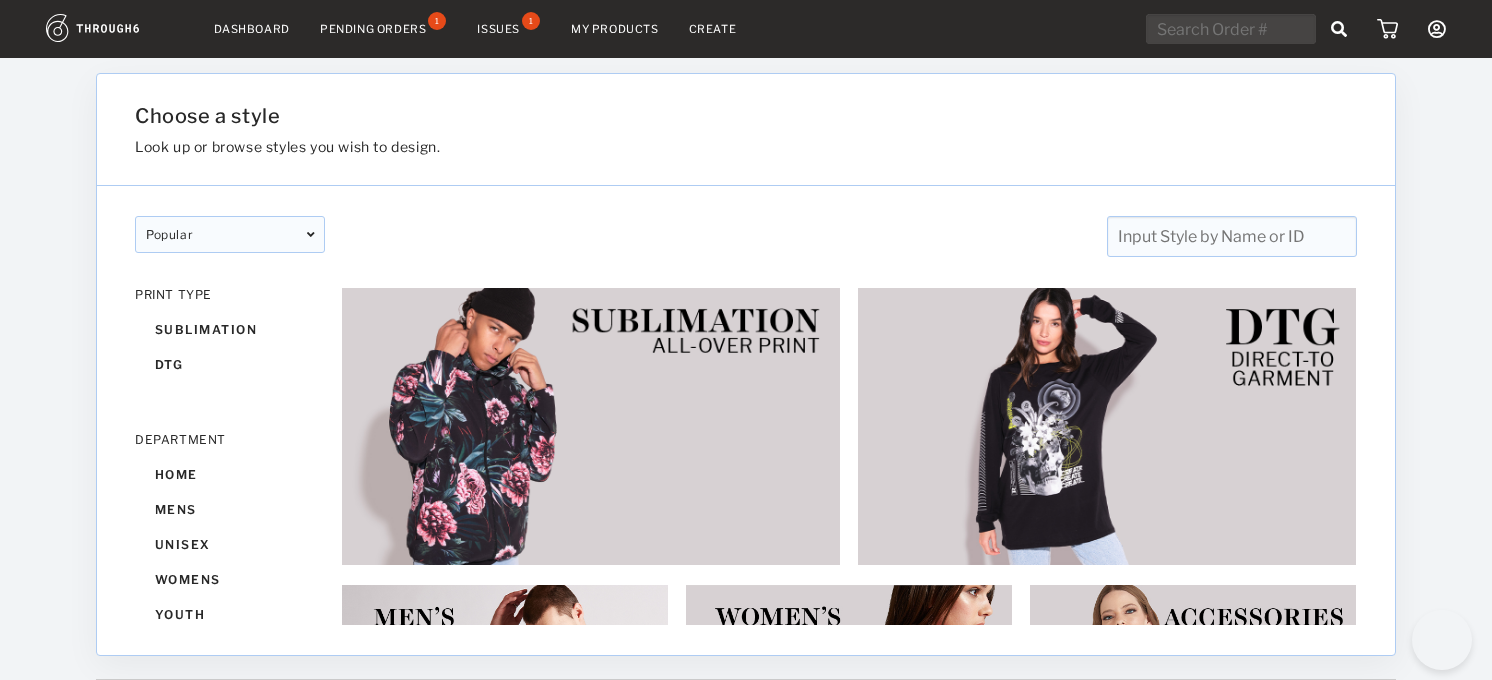 scroll, scrollTop: 0, scrollLeft: 0, axis: both 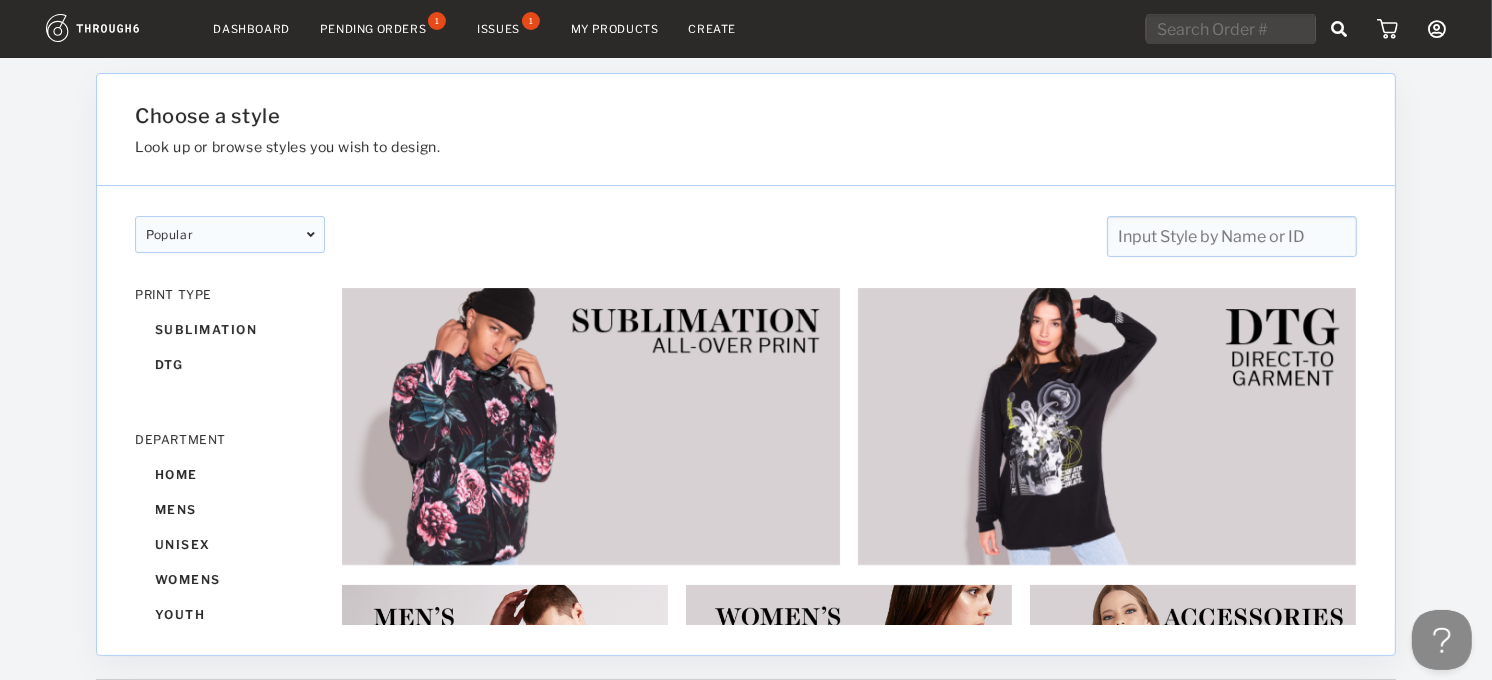 click on "Pending Orders" at bounding box center [373, 29] 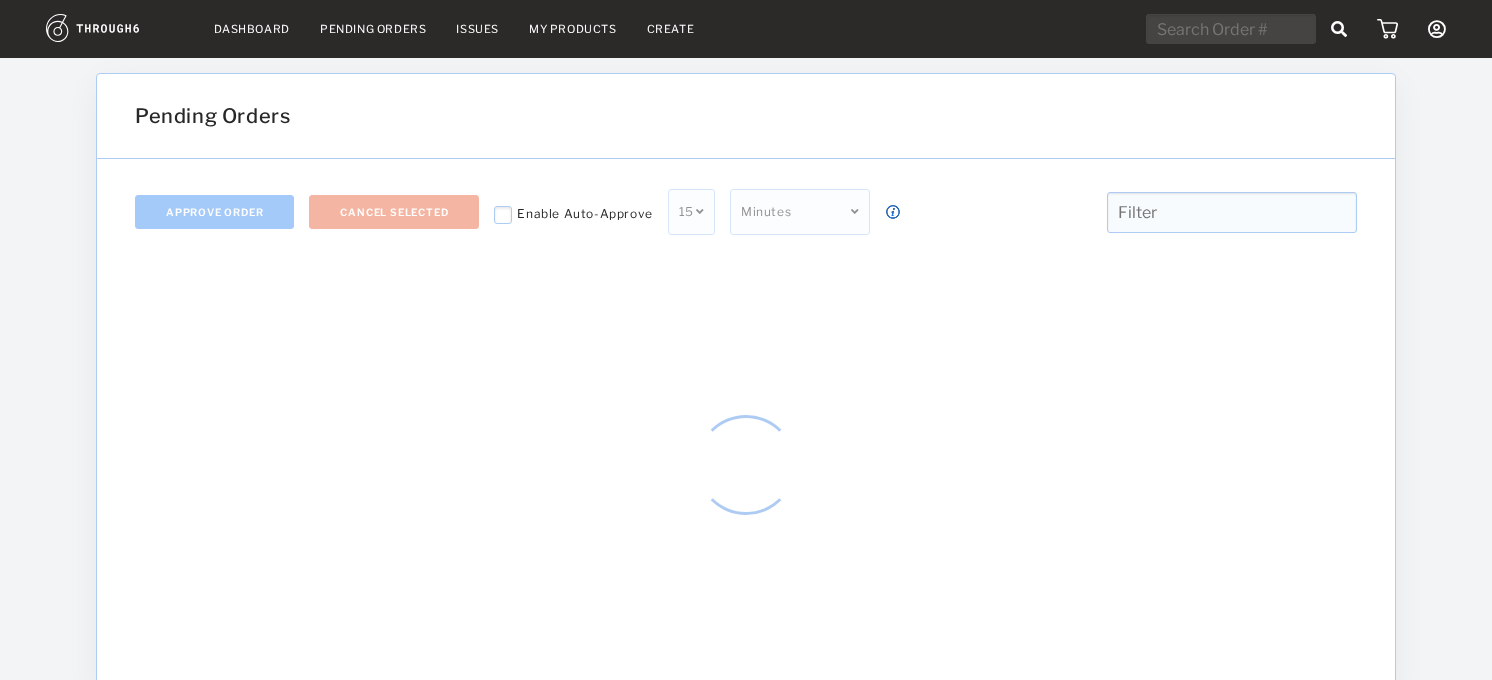 scroll, scrollTop: 0, scrollLeft: 0, axis: both 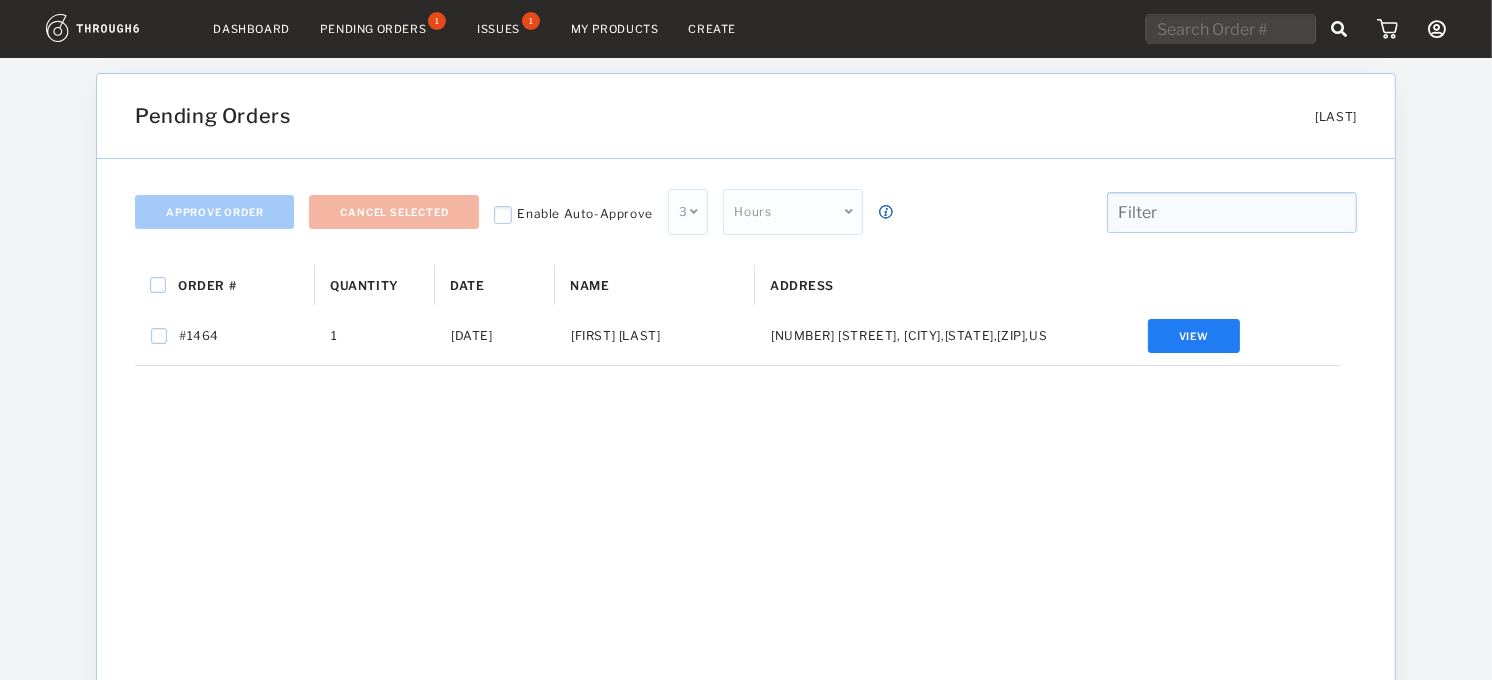 click on "Dashboard" at bounding box center (252, 29) 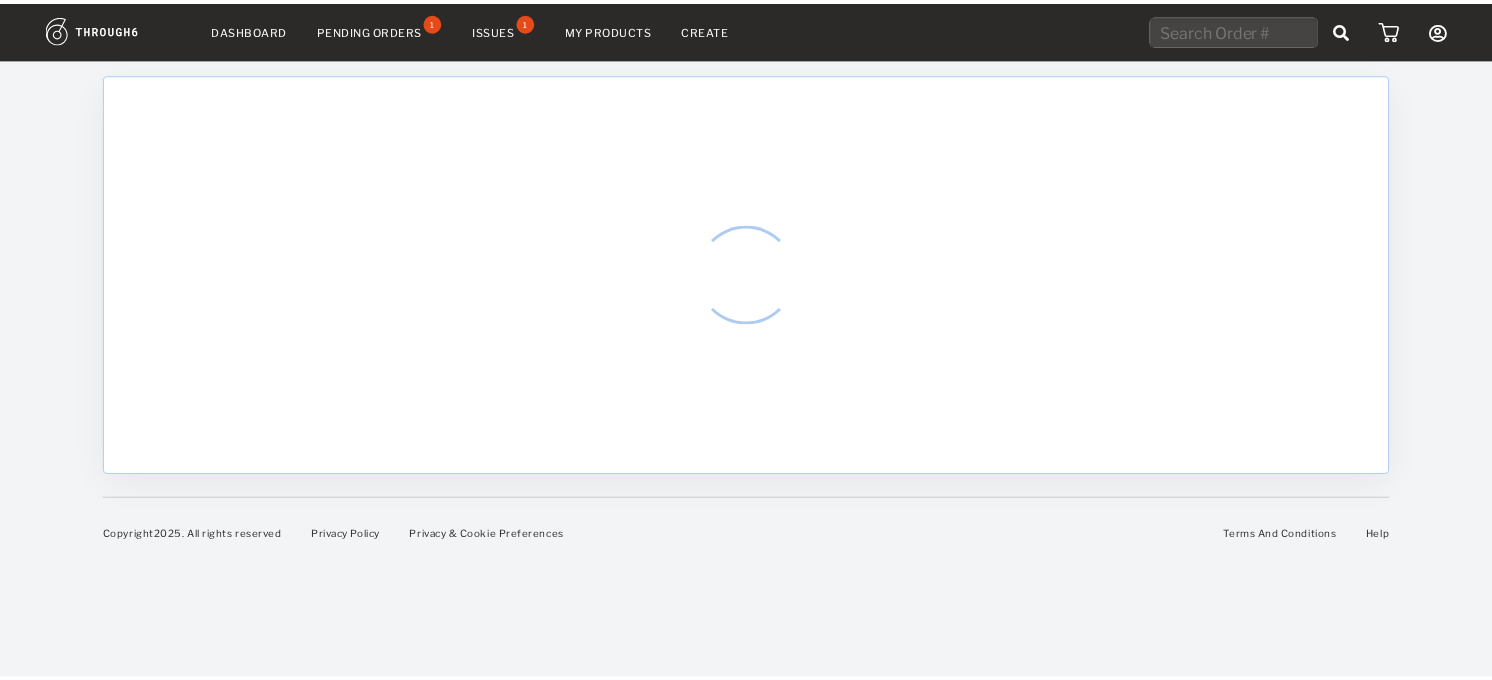 scroll, scrollTop: 0, scrollLeft: 0, axis: both 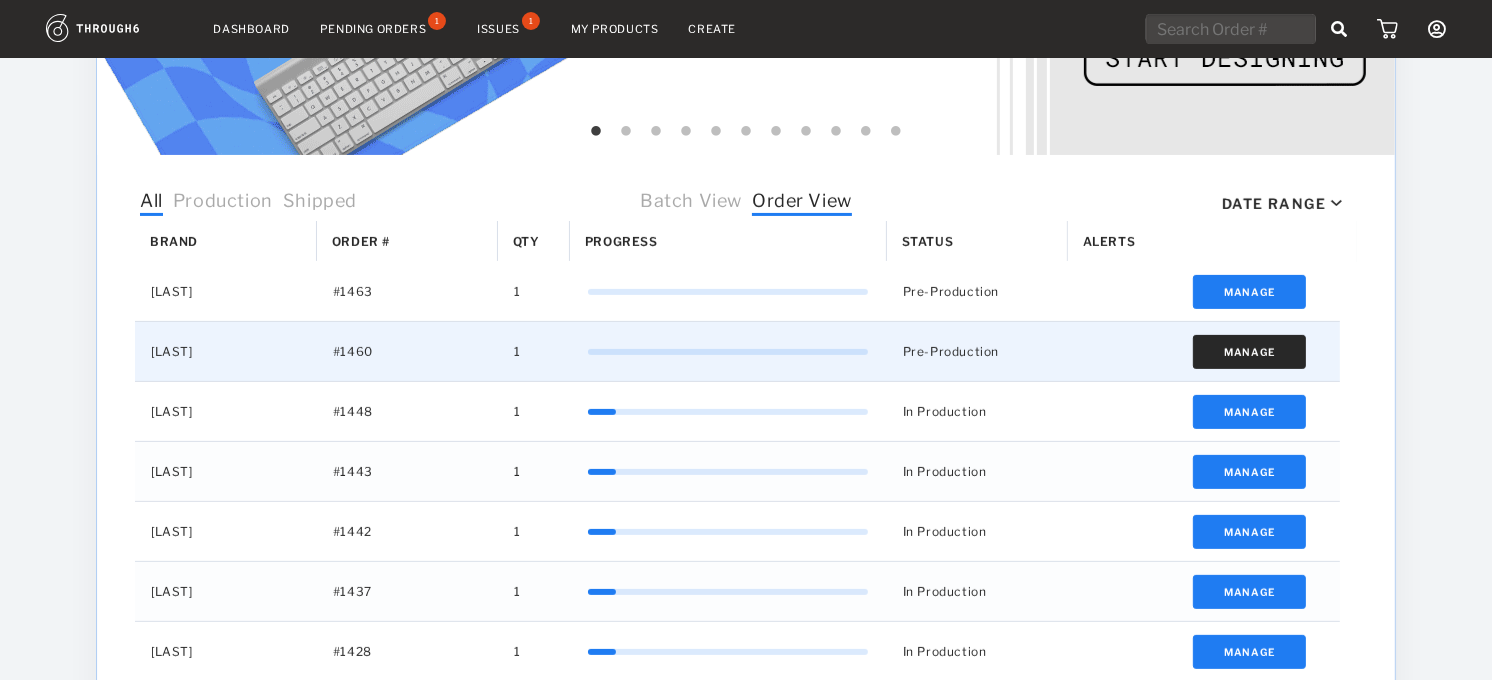 click on "Manage" at bounding box center [1249, 352] 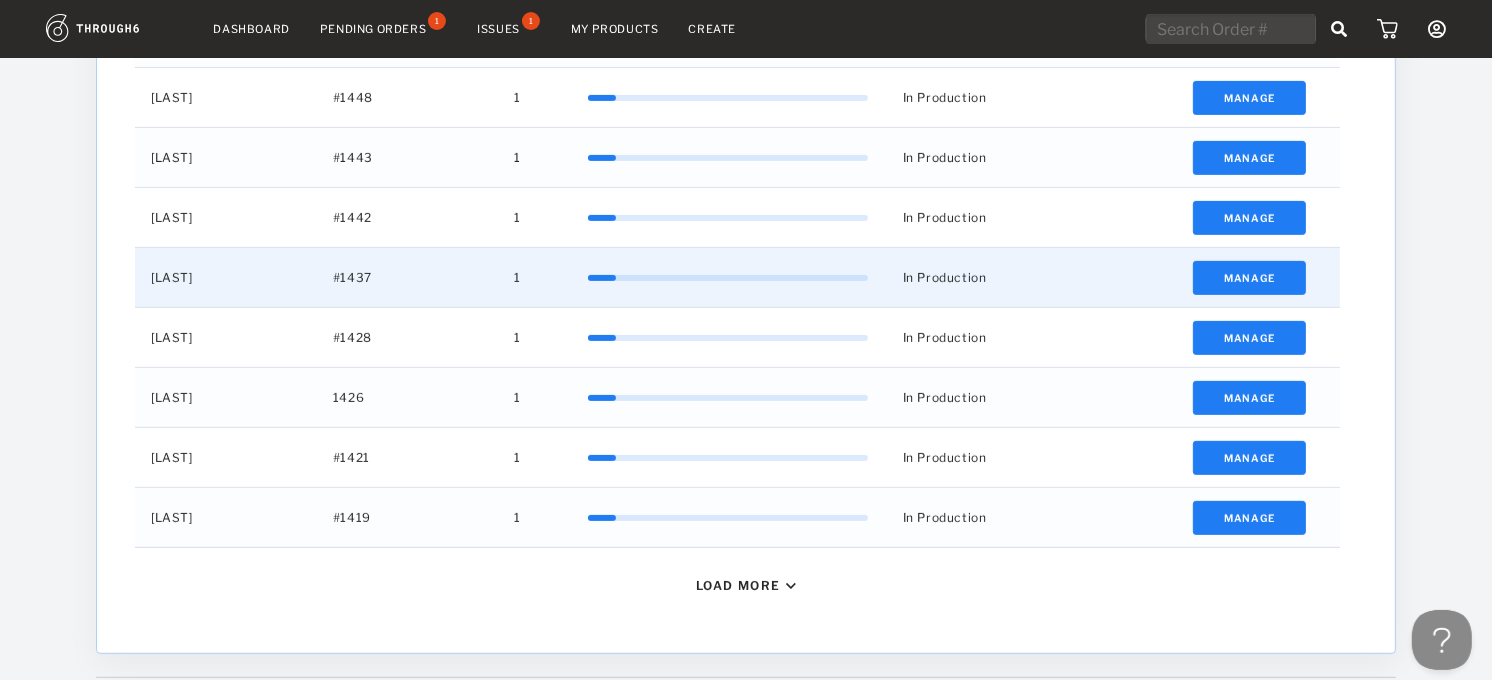 scroll, scrollTop: 886, scrollLeft: 0, axis: vertical 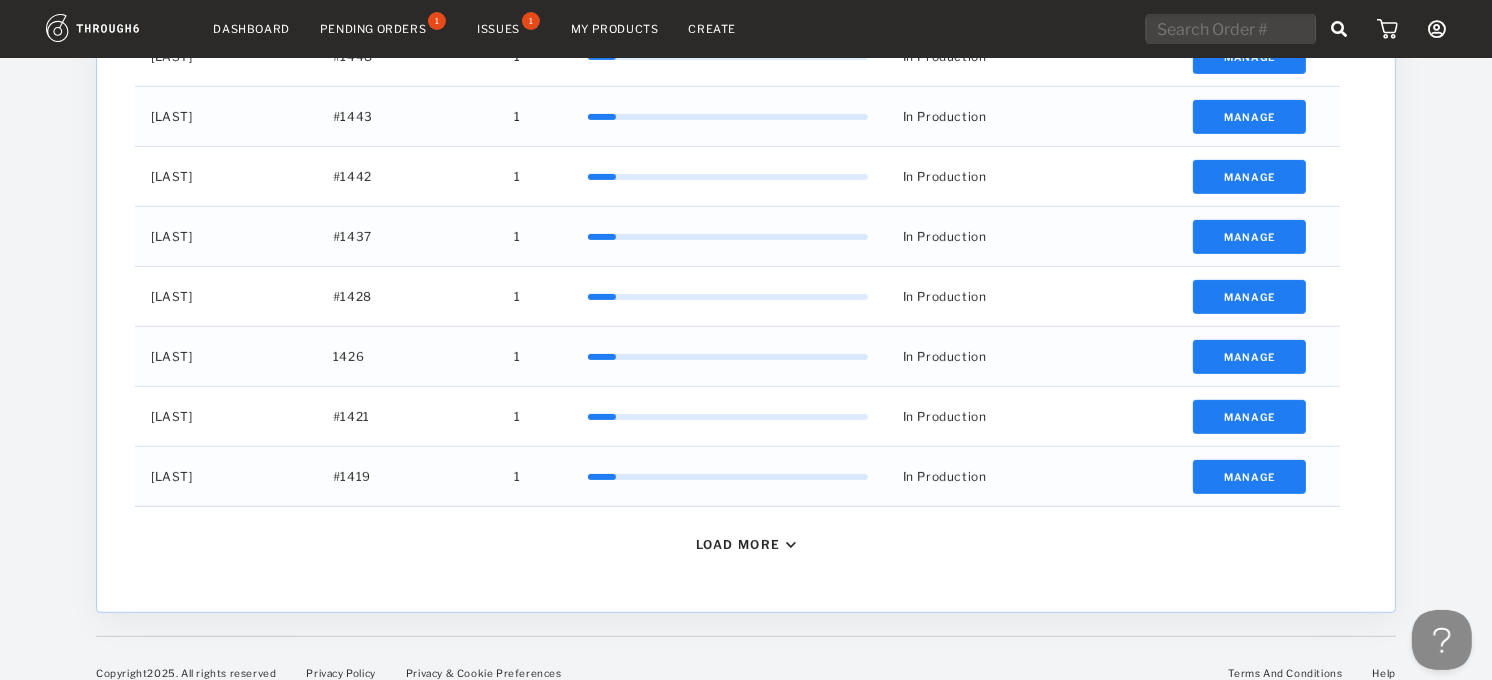 click on "Load More" at bounding box center (738, 544) 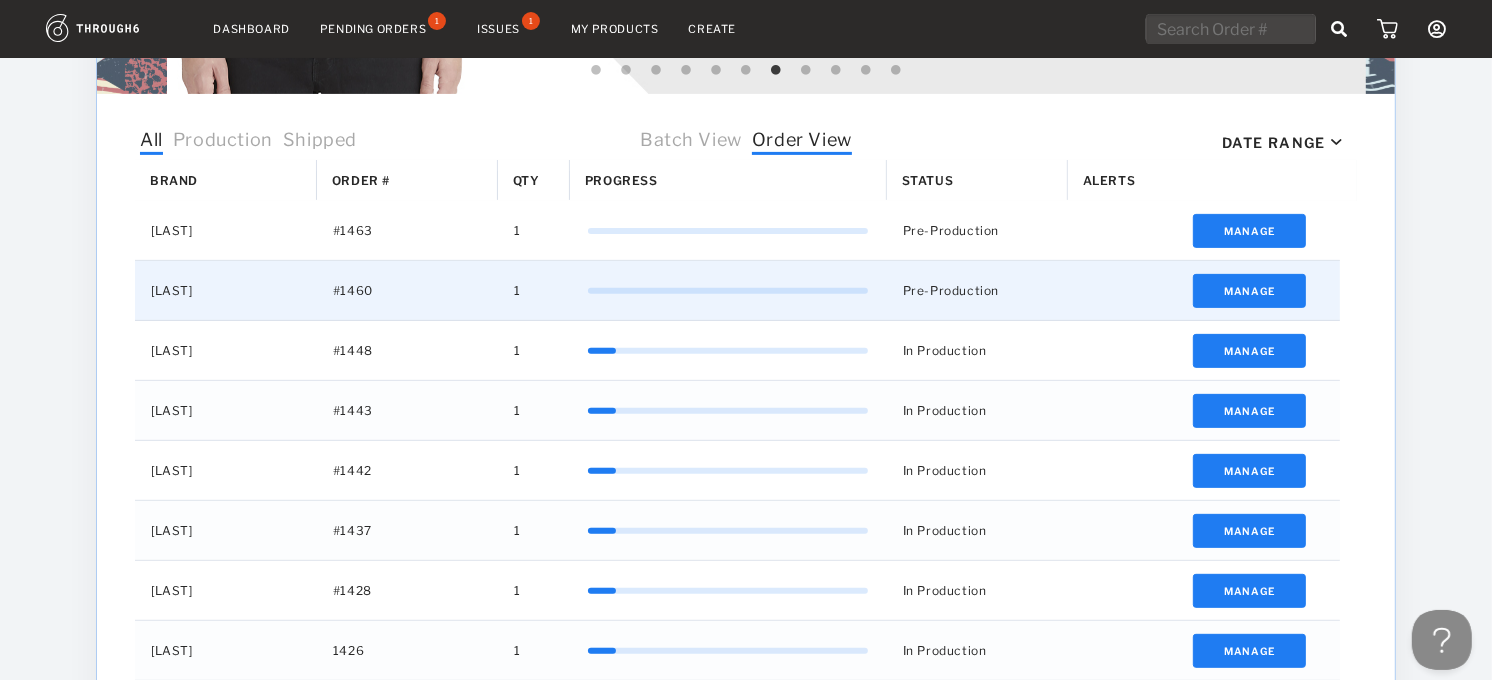 scroll, scrollTop: 593, scrollLeft: 0, axis: vertical 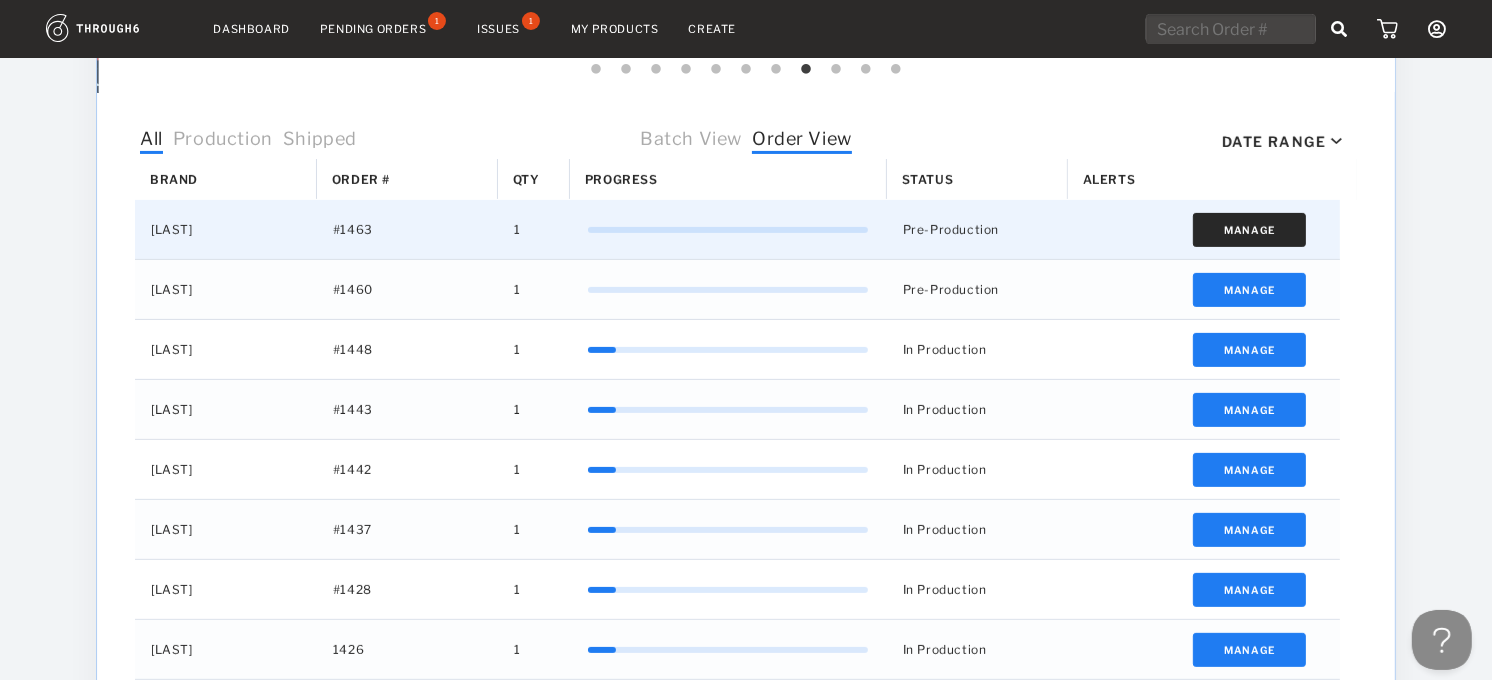 click on "Manage" at bounding box center (1249, 230) 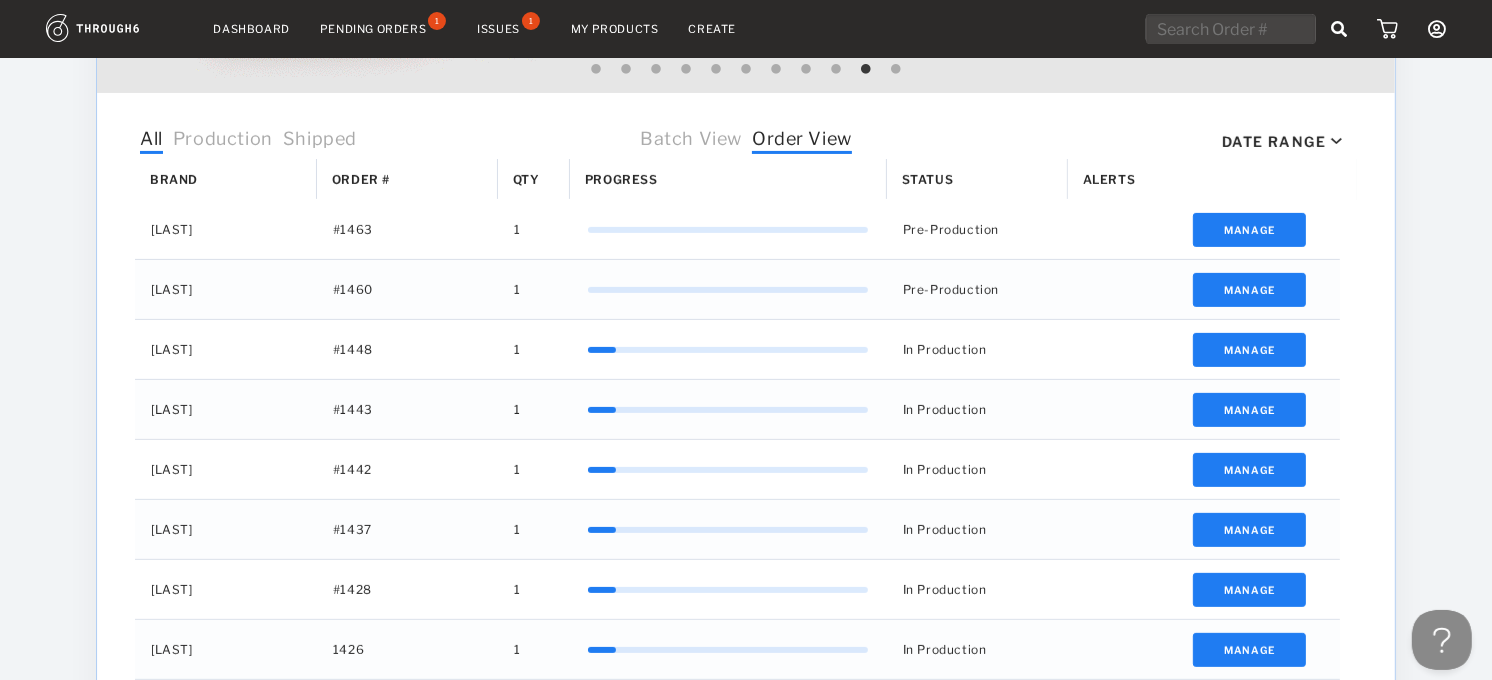 click on "Issues" at bounding box center (498, 29) 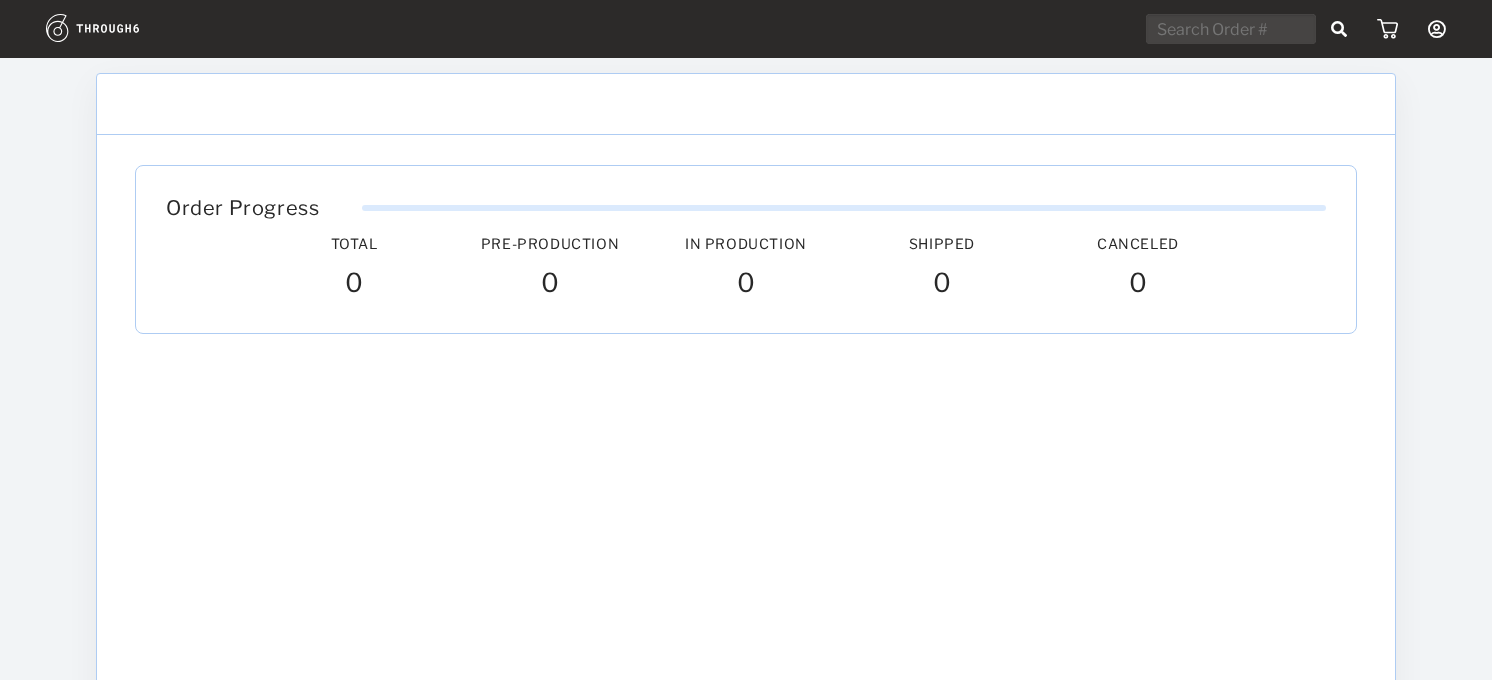 scroll, scrollTop: 0, scrollLeft: 0, axis: both 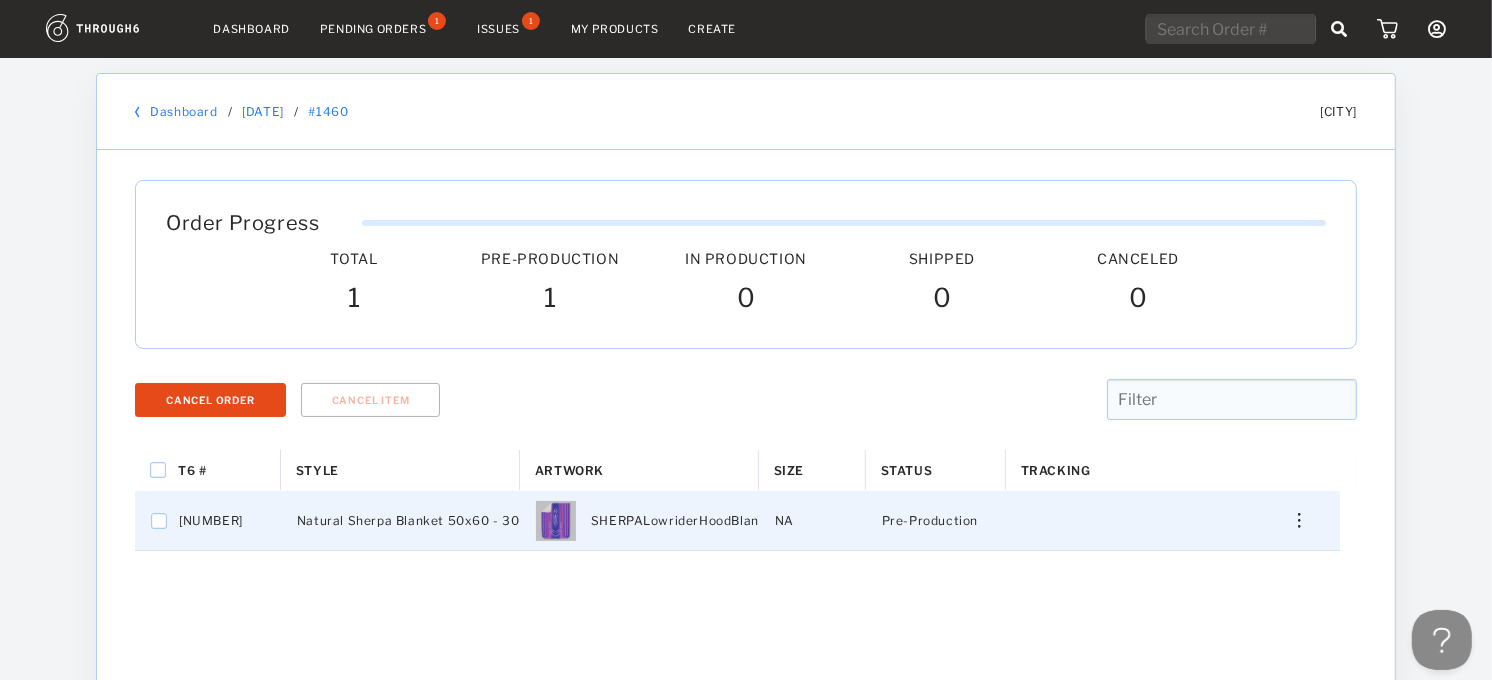 click at bounding box center (1292, 520) 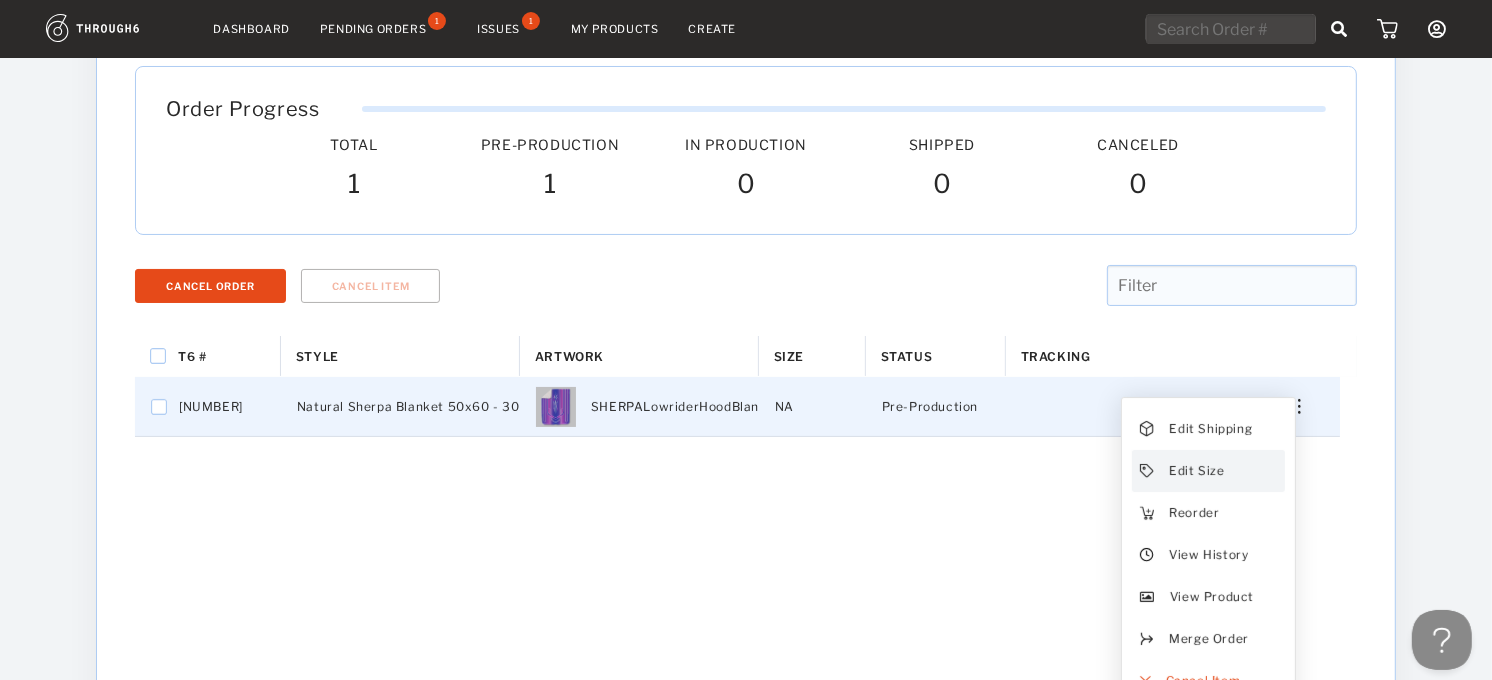 scroll, scrollTop: 210, scrollLeft: 0, axis: vertical 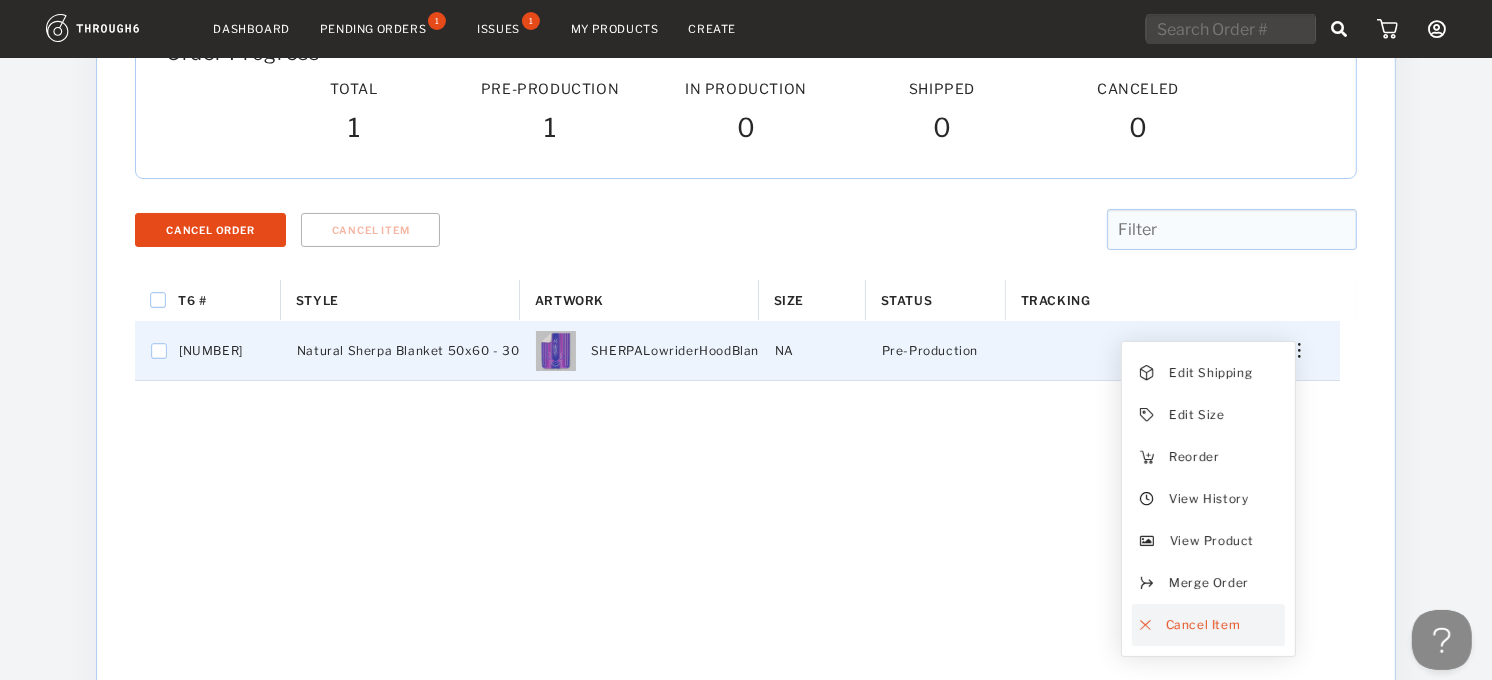 click on "Cancel Item" at bounding box center (1210, 373) 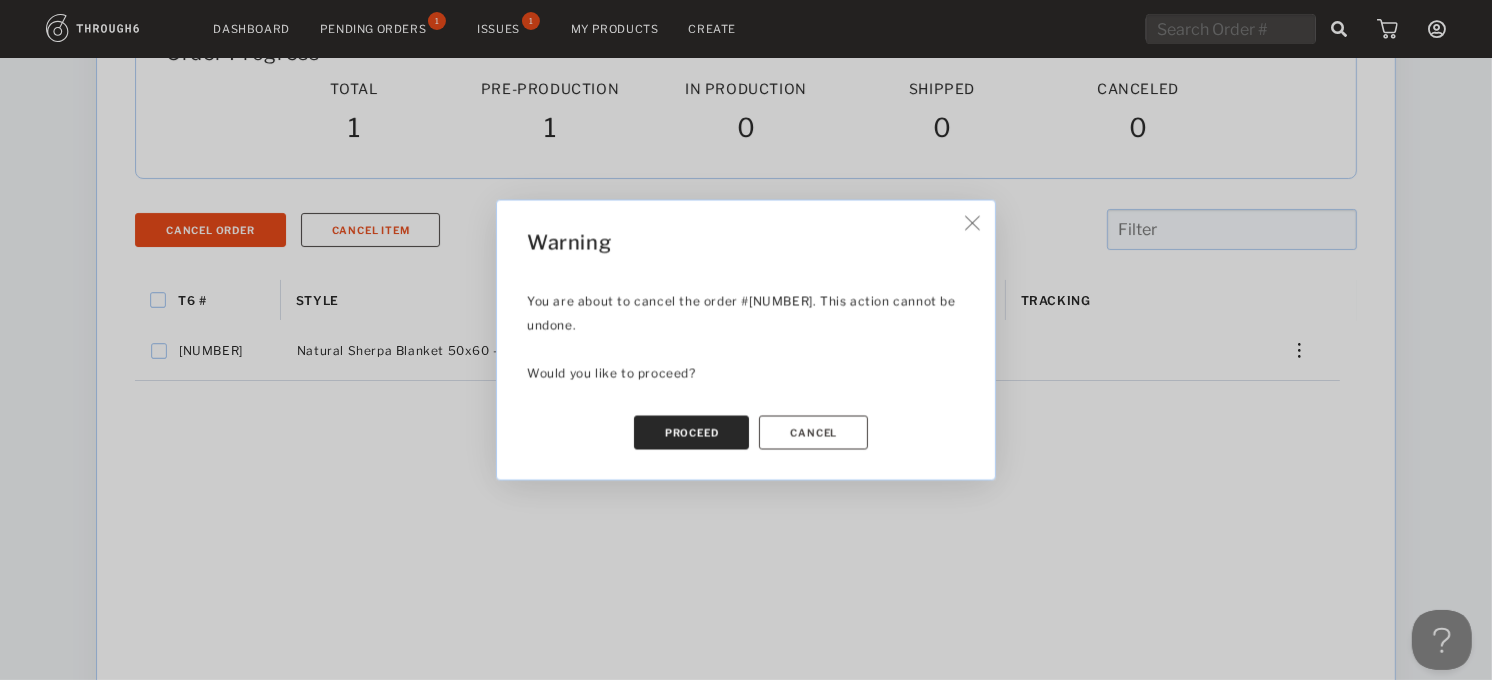 click on "Proceed" at bounding box center (692, 433) 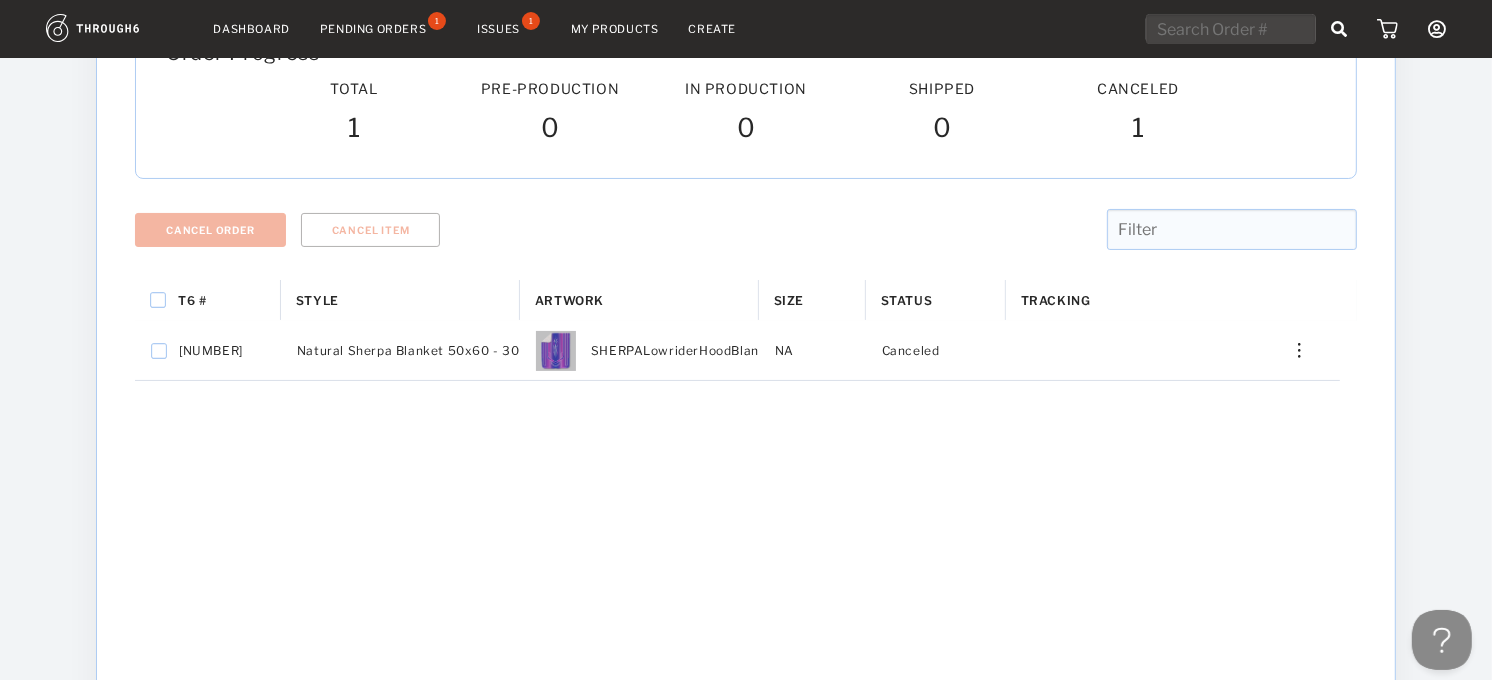 scroll, scrollTop: 0, scrollLeft: 0, axis: both 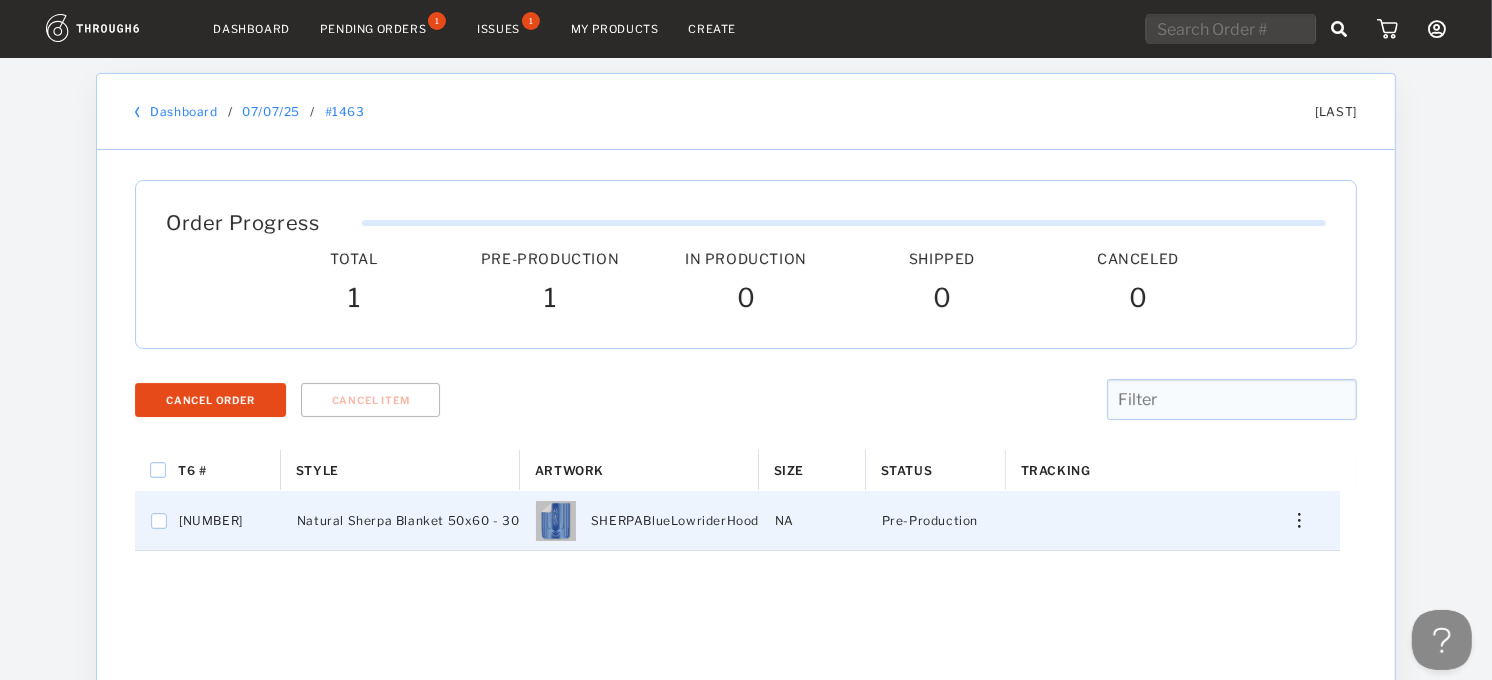 click at bounding box center [1292, 520] 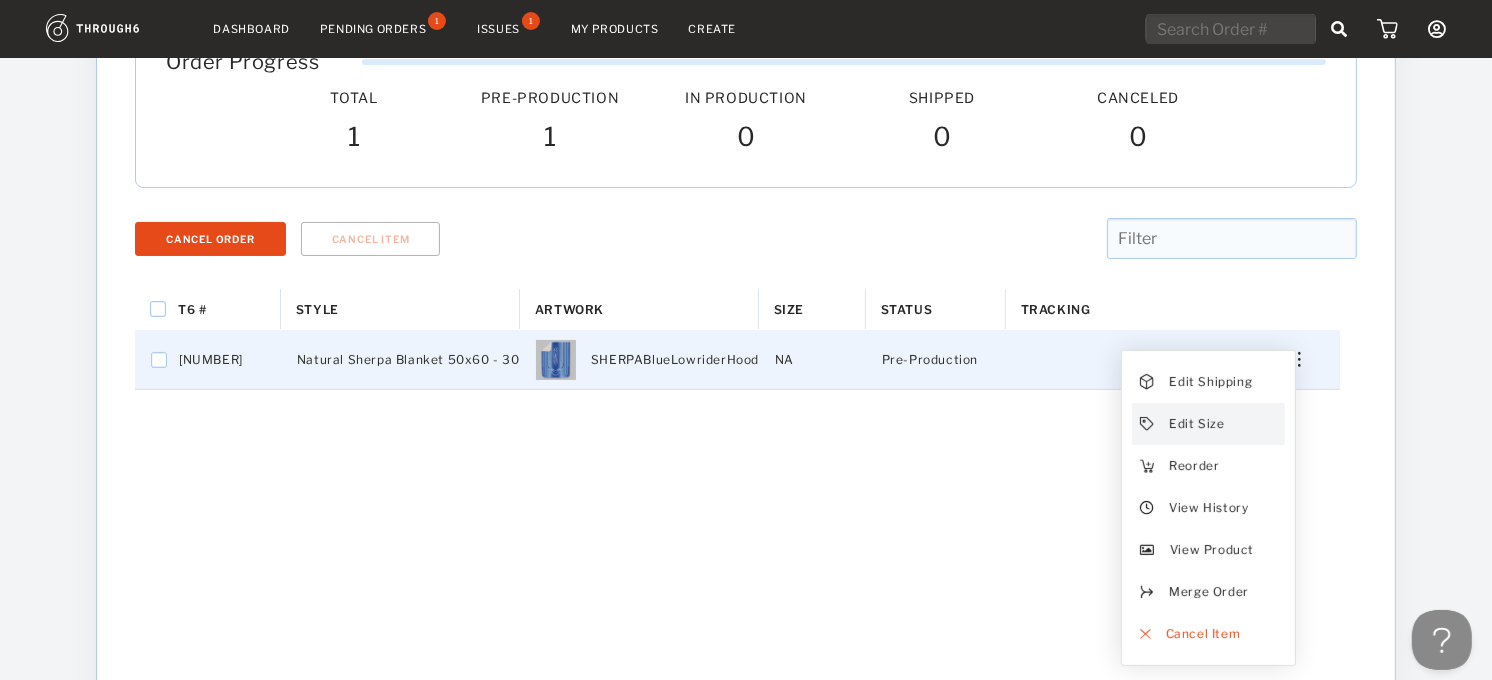 scroll, scrollTop: 162, scrollLeft: 0, axis: vertical 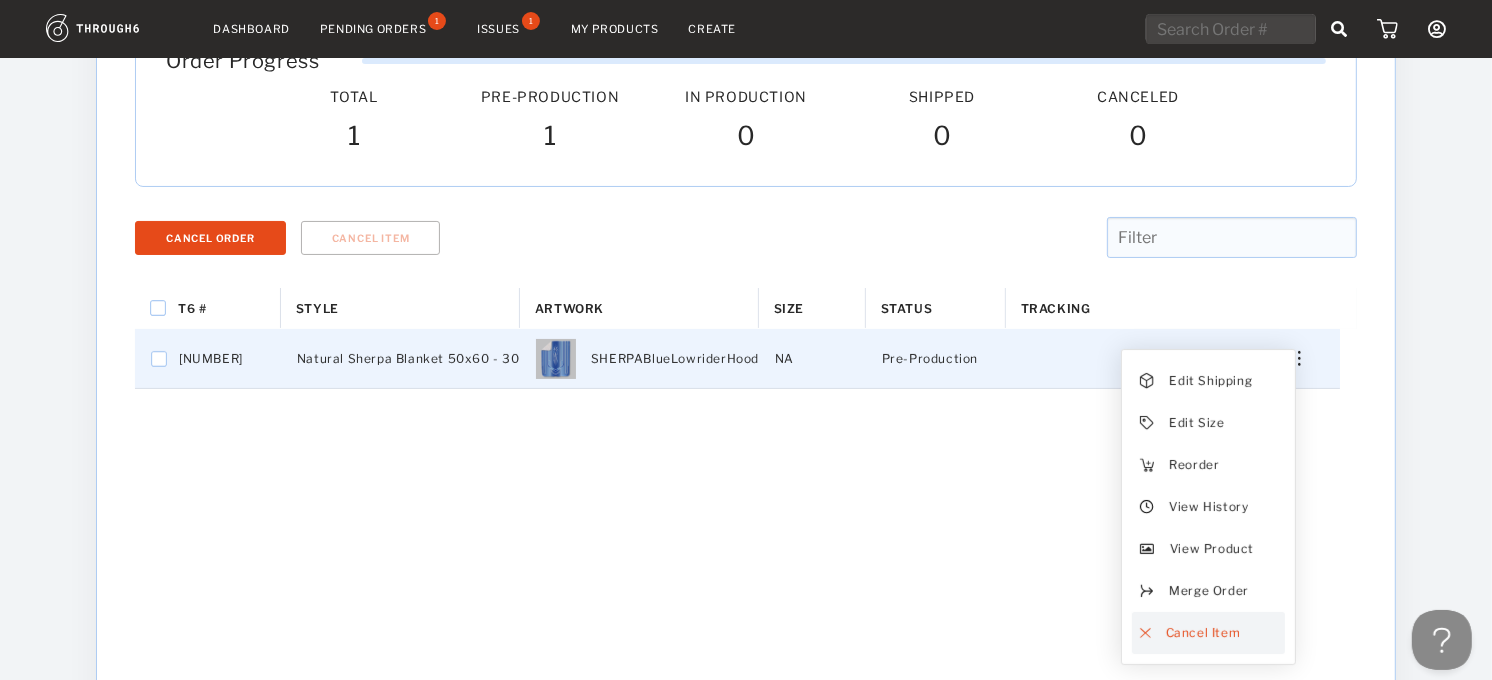click on "Cancel Item" at bounding box center (1210, 381) 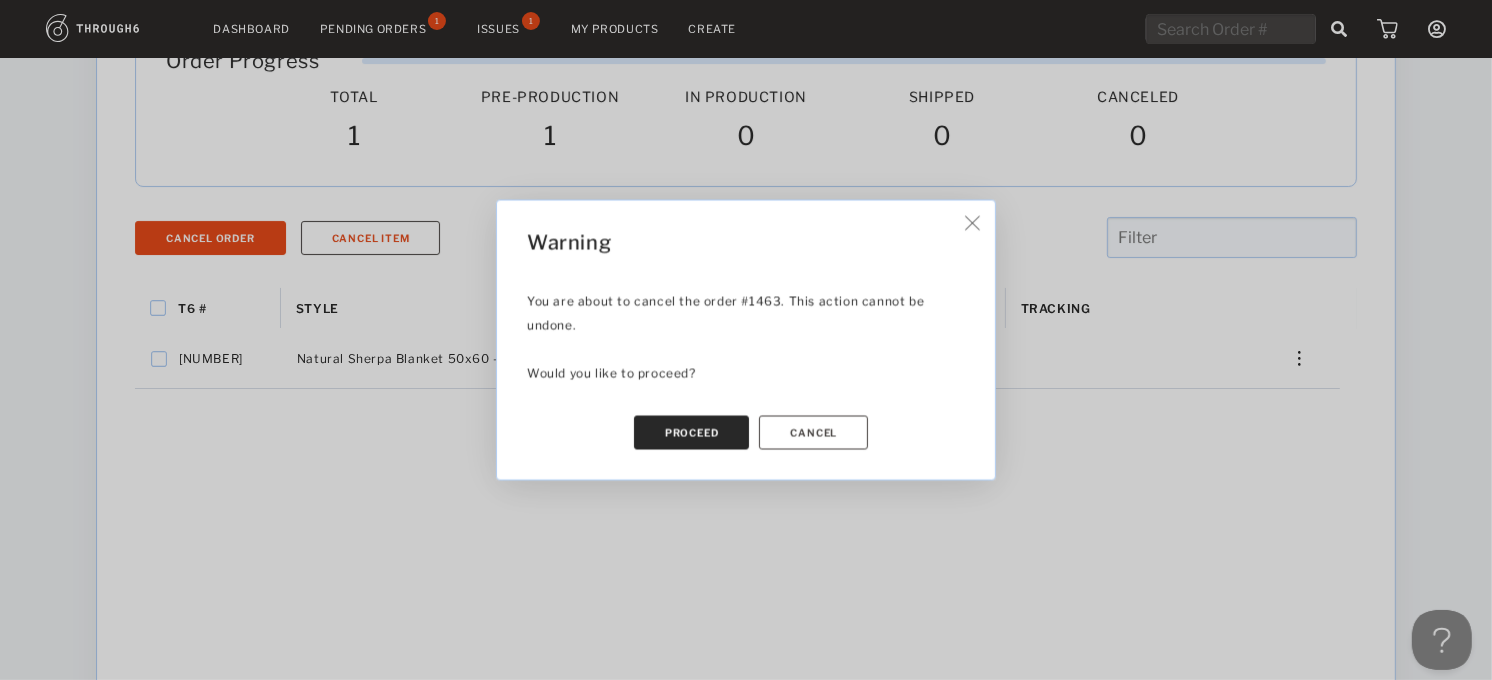 click on "Proceed" at bounding box center [692, 433] 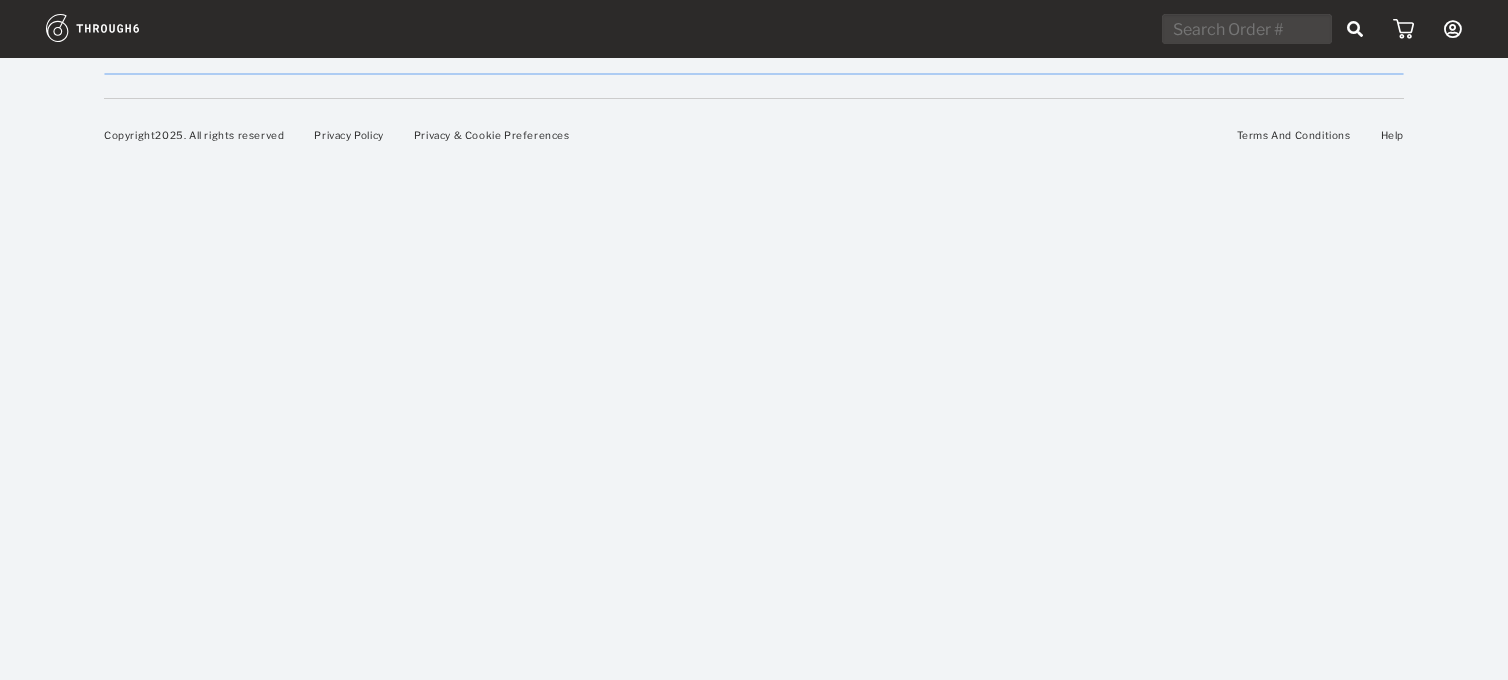 scroll, scrollTop: 0, scrollLeft: 0, axis: both 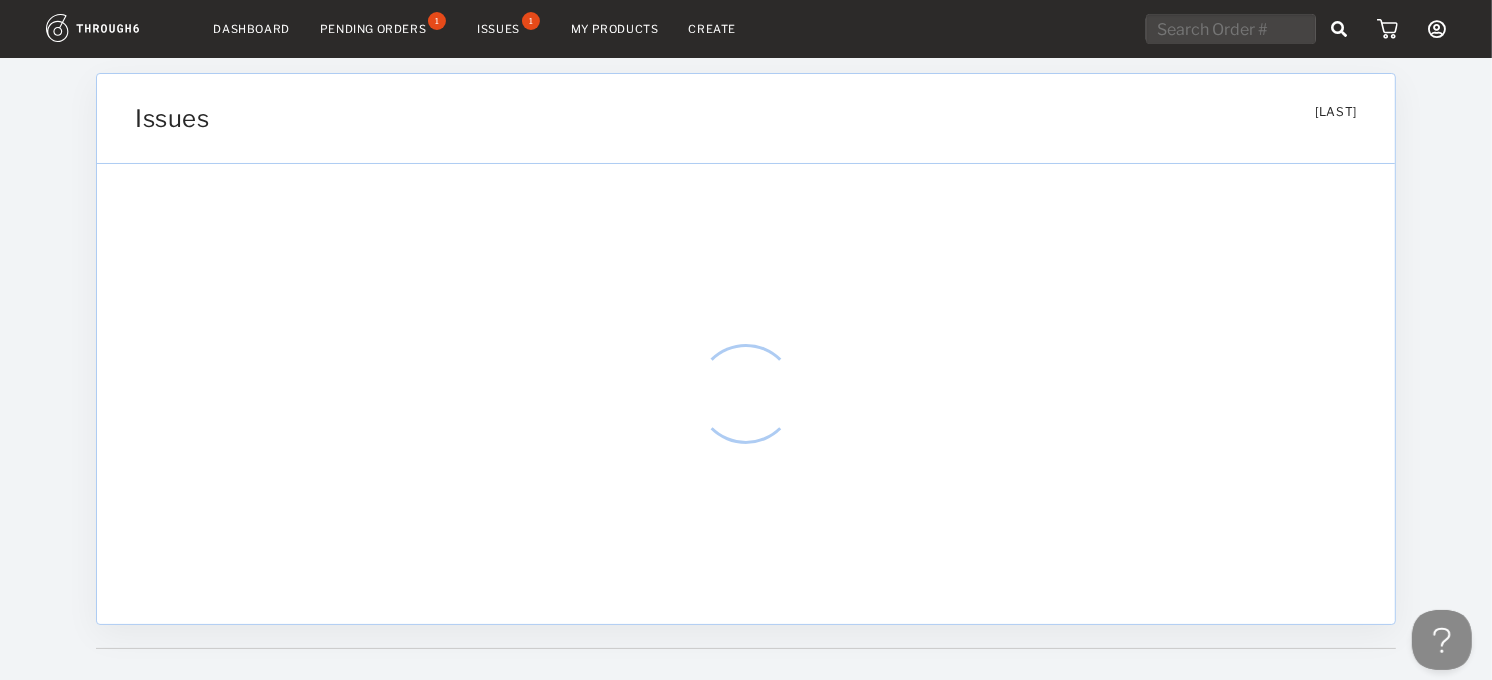 click on "Pending Orders" at bounding box center (373, 29) 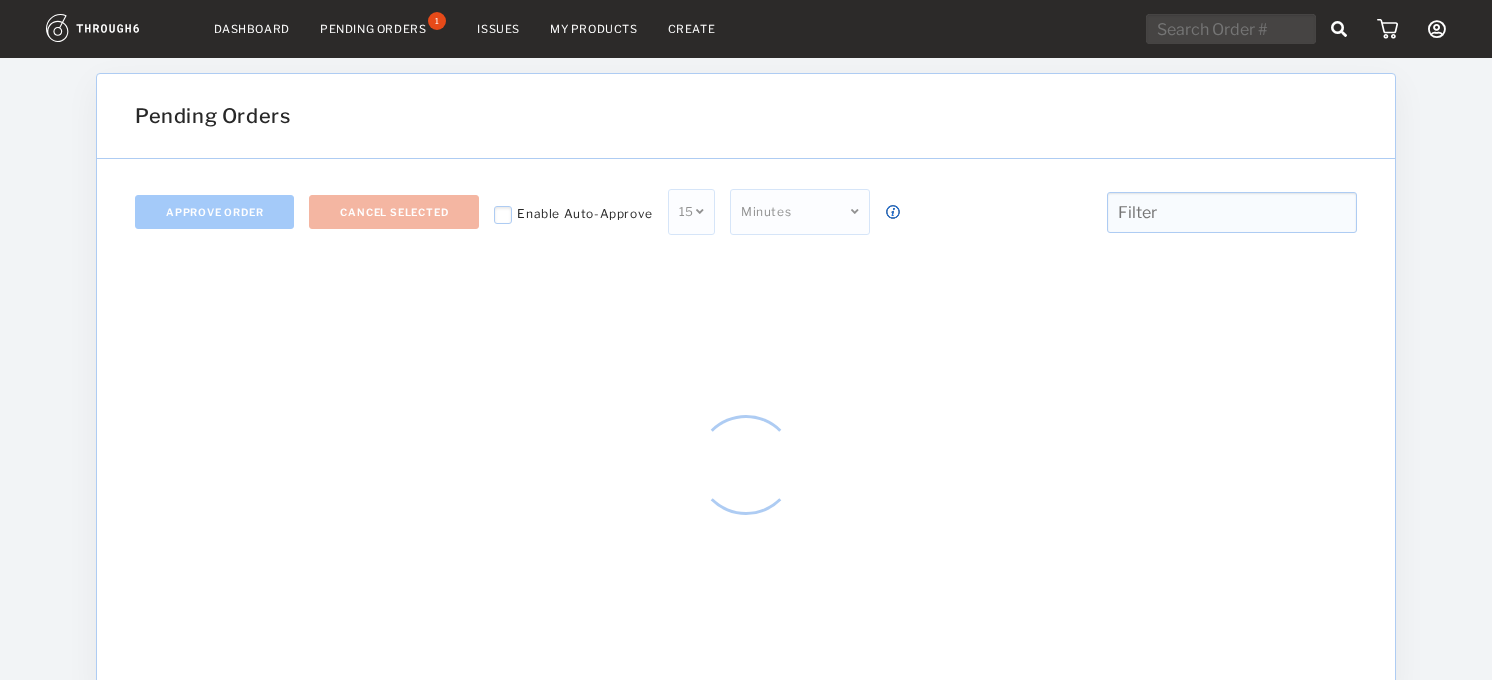 scroll, scrollTop: 0, scrollLeft: 0, axis: both 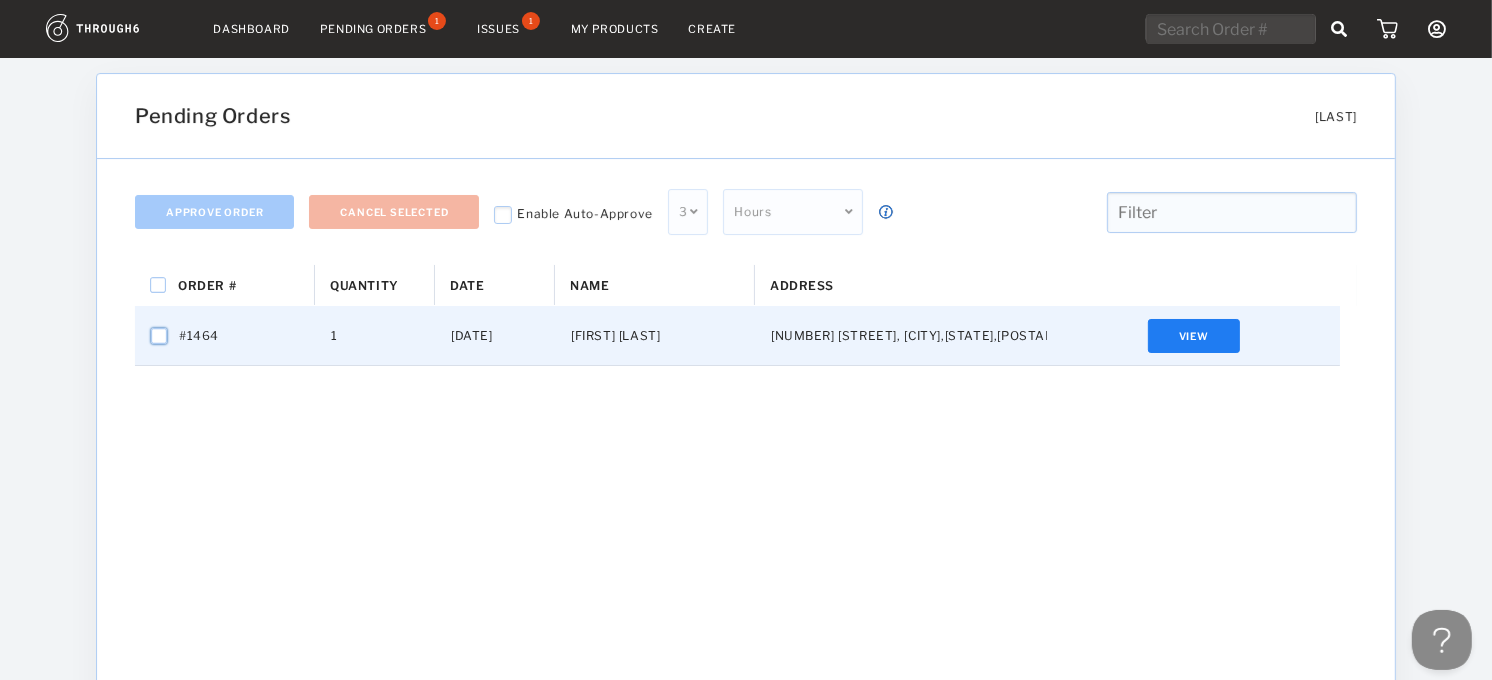 click at bounding box center (159, 336) 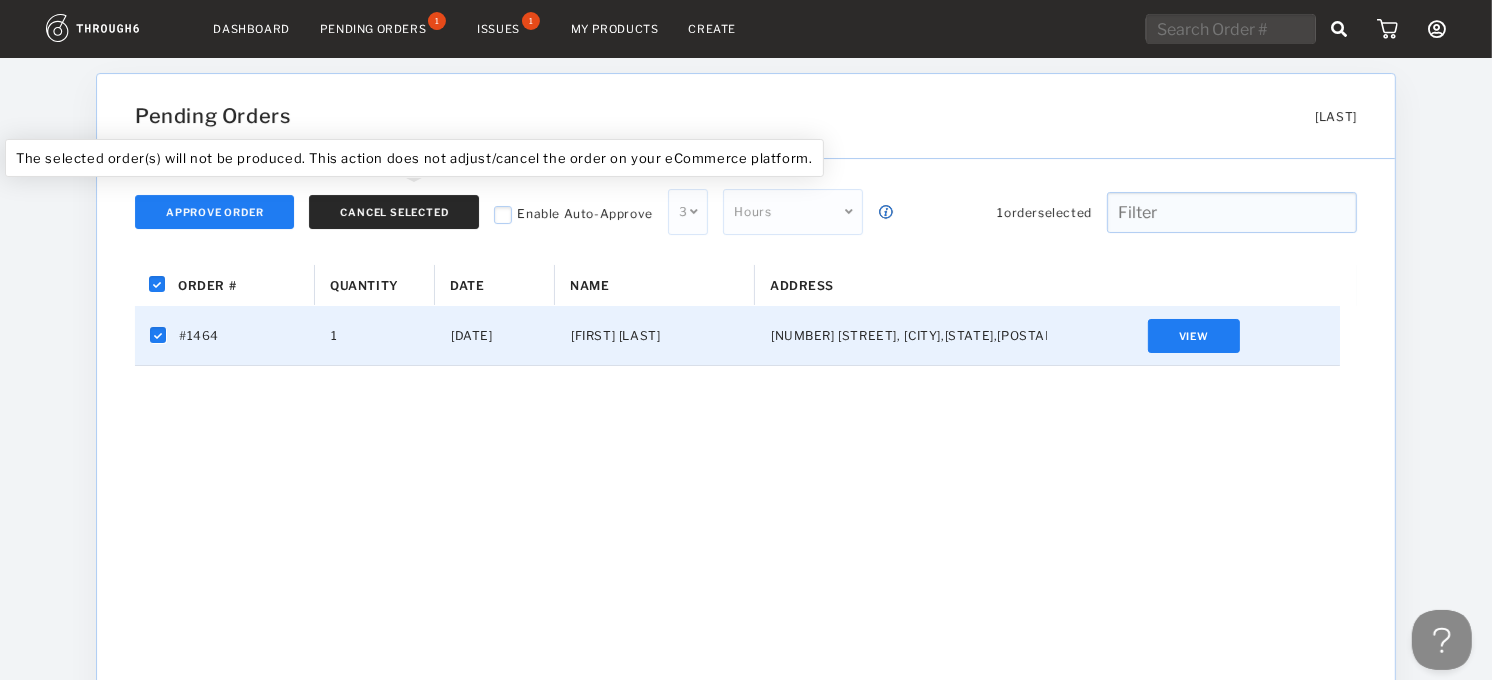 click on "Cancel Selected" at bounding box center [394, 212] 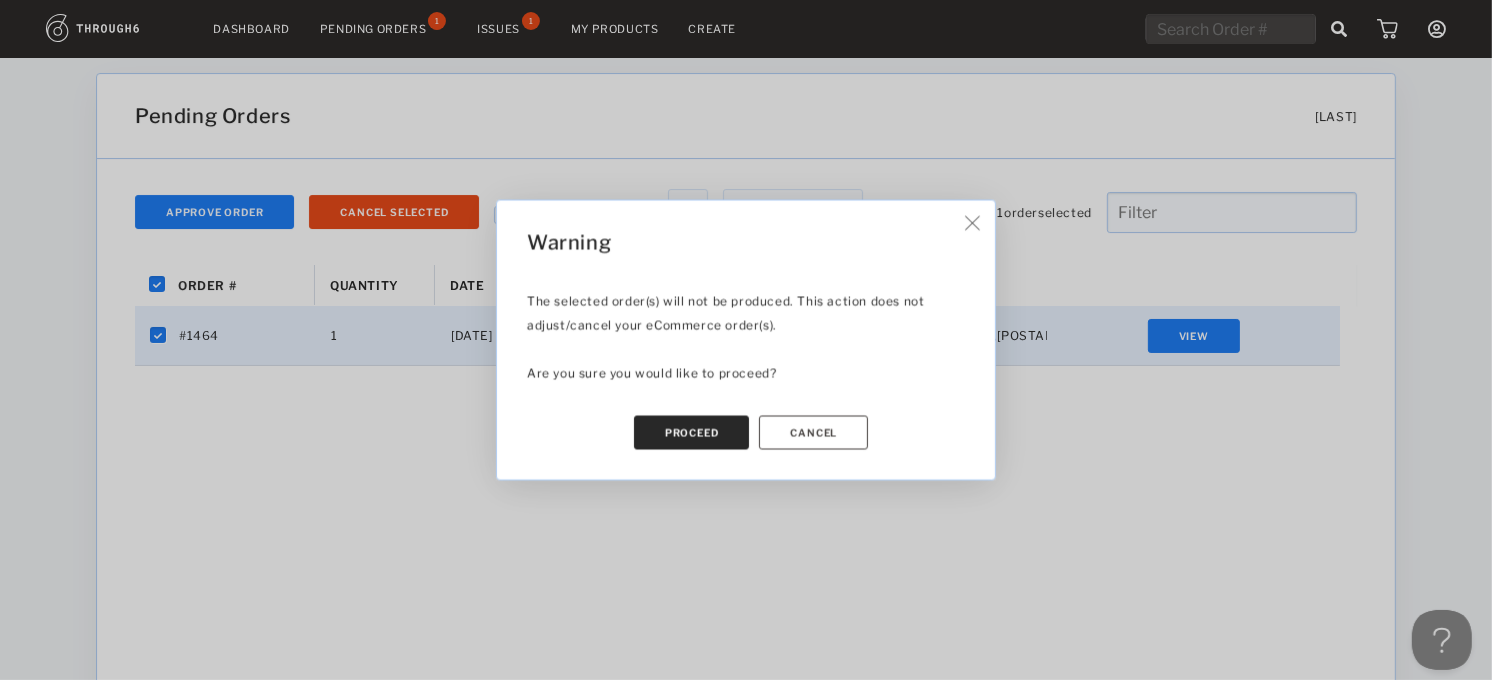 click on "Proceed" at bounding box center (692, 433) 